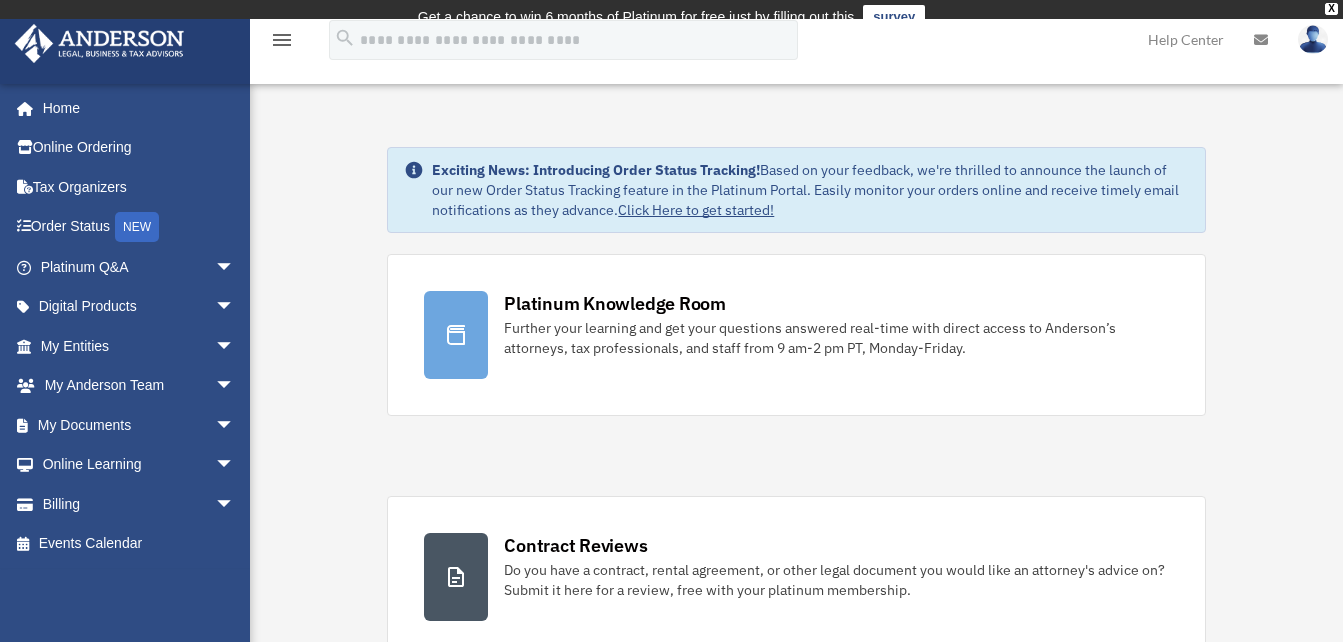 scroll, scrollTop: 0, scrollLeft: 0, axis: both 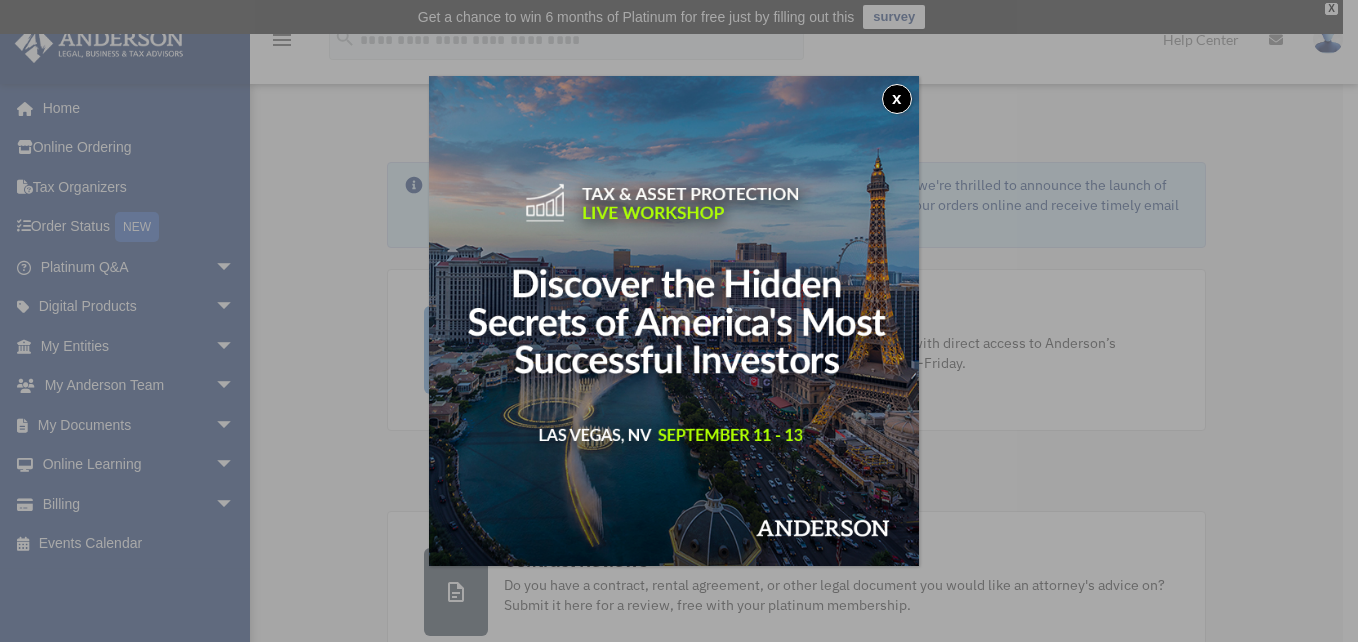 click on "x" at bounding box center (897, 99) 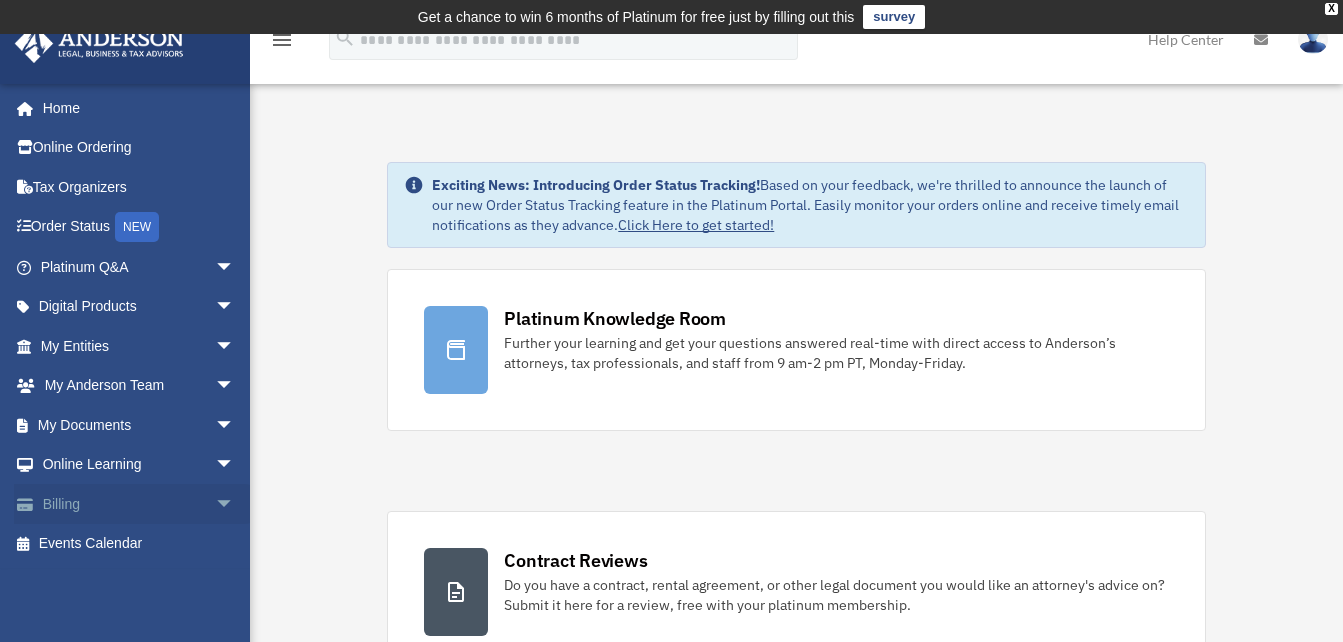 click on "arrow_drop_down" at bounding box center (235, 504) 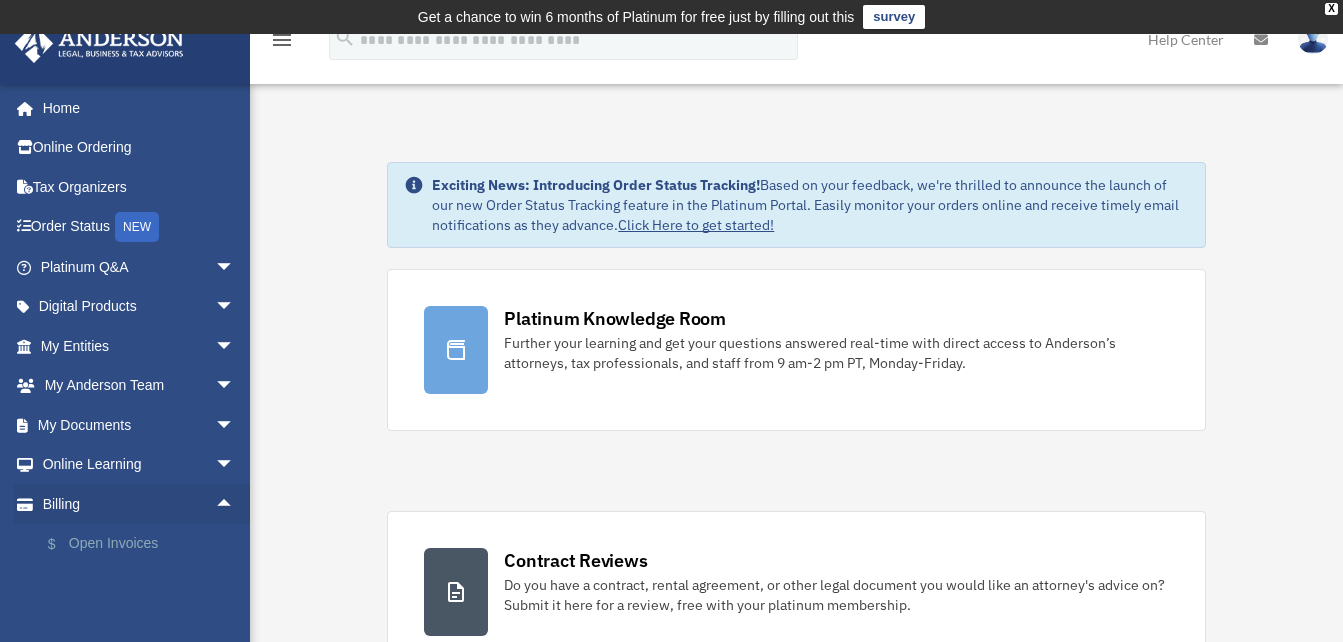 click on "$ Open Invoices" at bounding box center [146, 544] 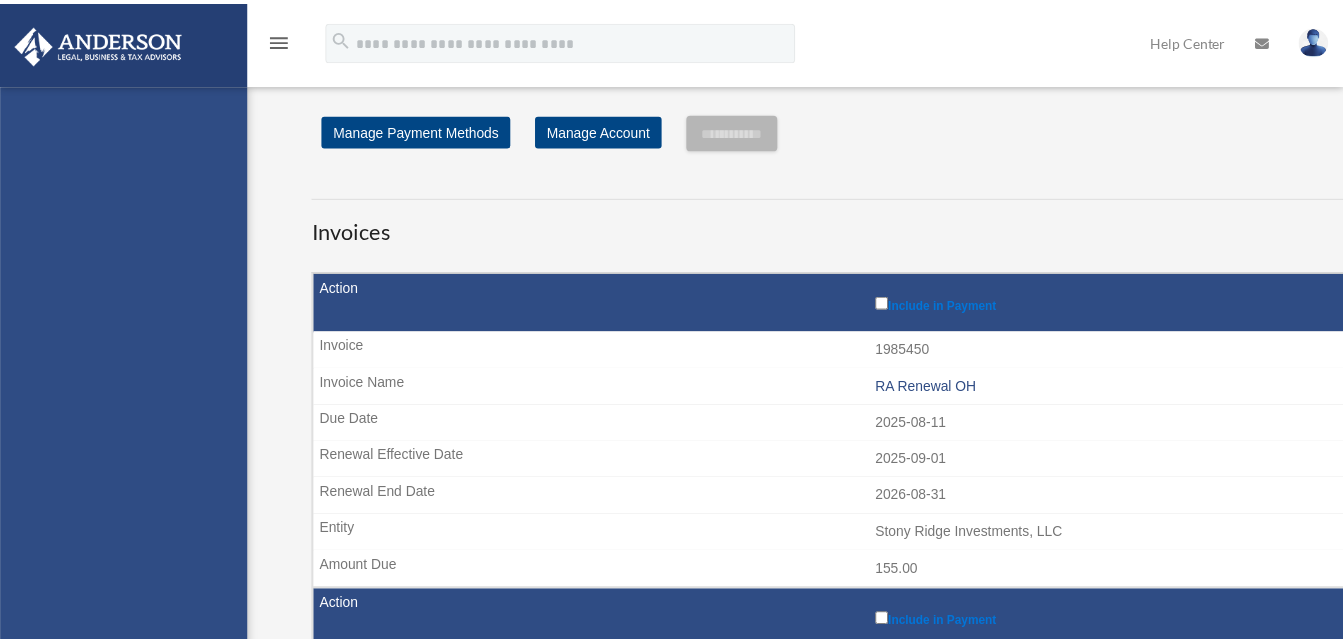 scroll, scrollTop: 0, scrollLeft: 0, axis: both 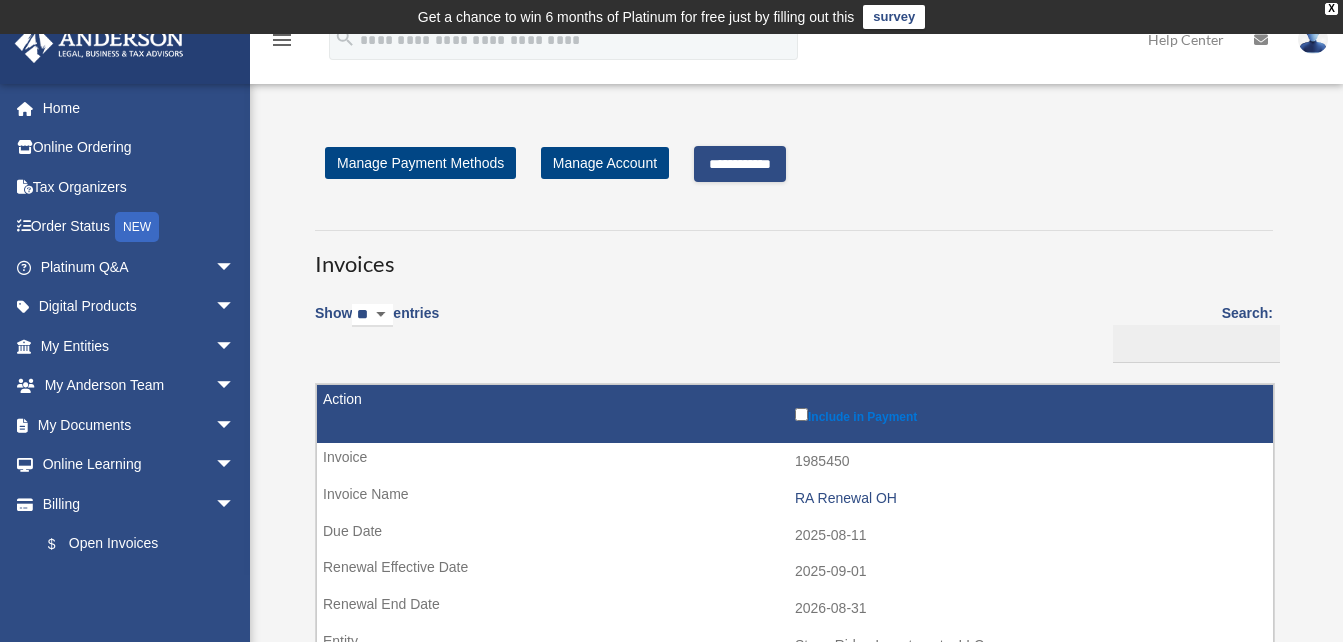 click on "**********" at bounding box center [740, 164] 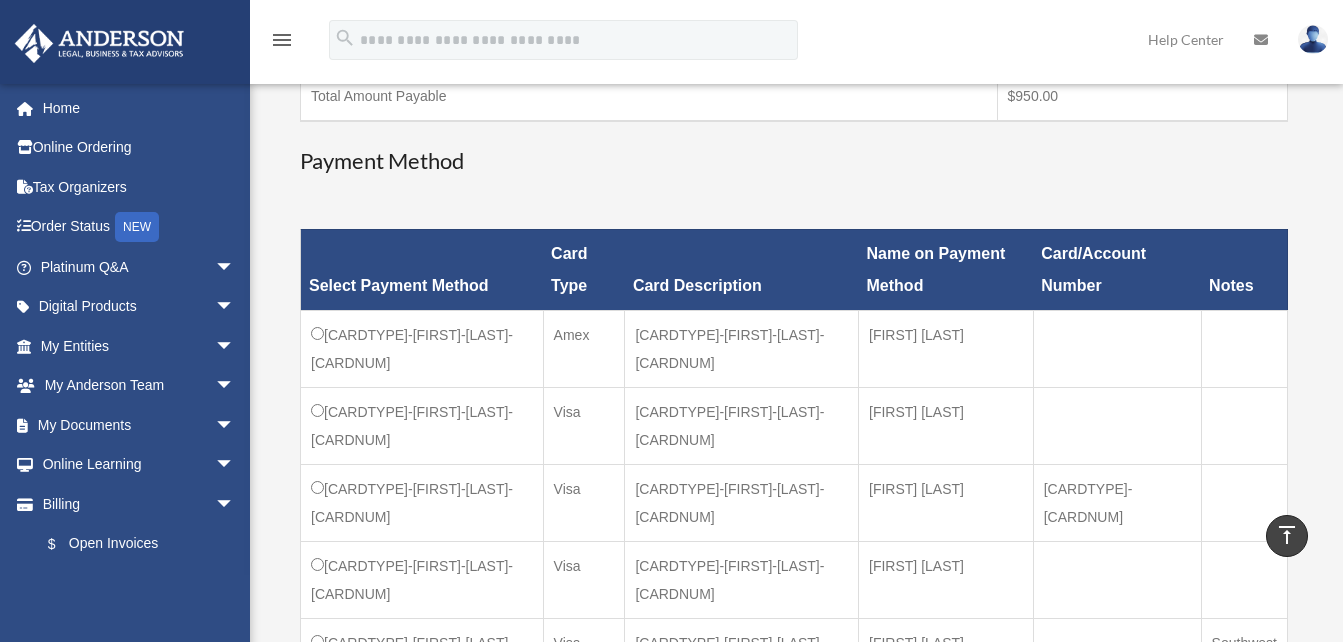 scroll, scrollTop: 523, scrollLeft: 0, axis: vertical 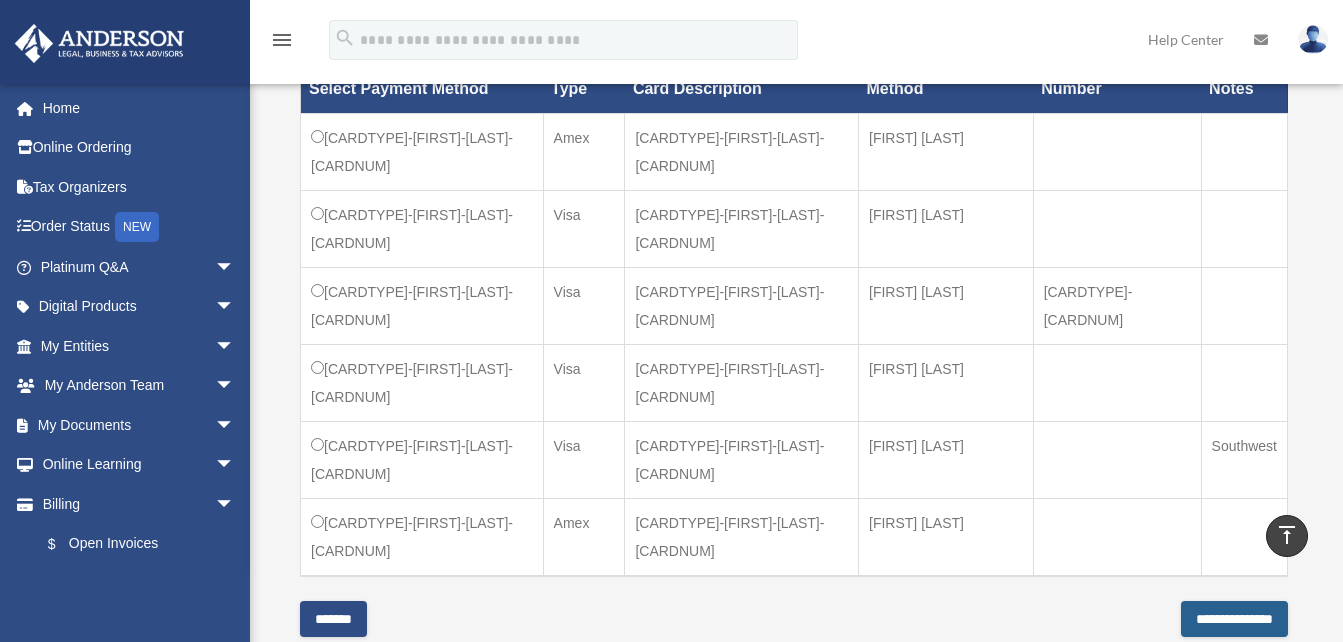 click on "**********" at bounding box center (1234, 619) 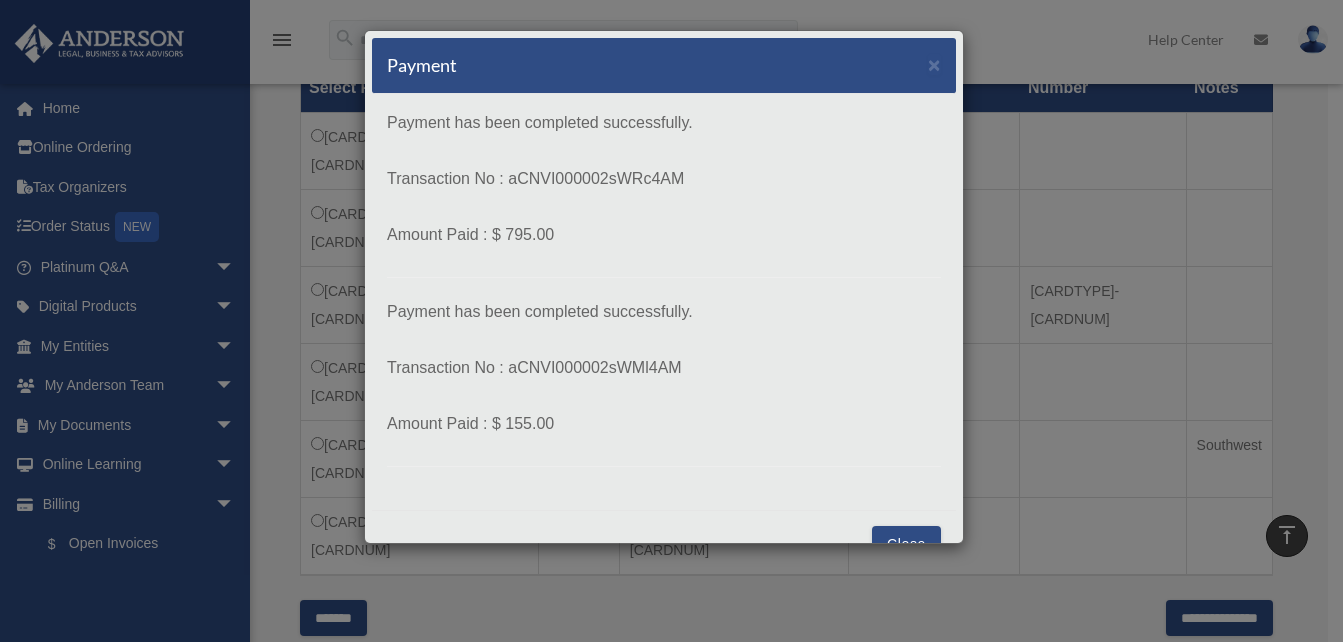 scroll, scrollTop: 41, scrollLeft: 0, axis: vertical 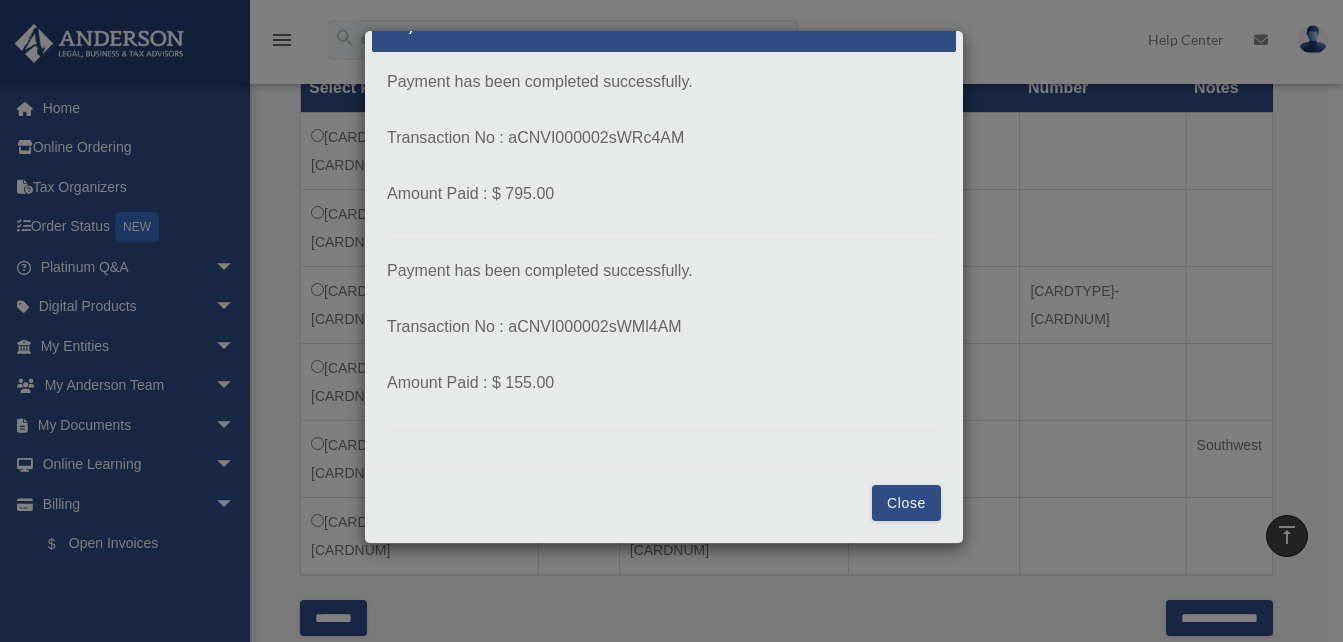 click on "Close" at bounding box center [906, 503] 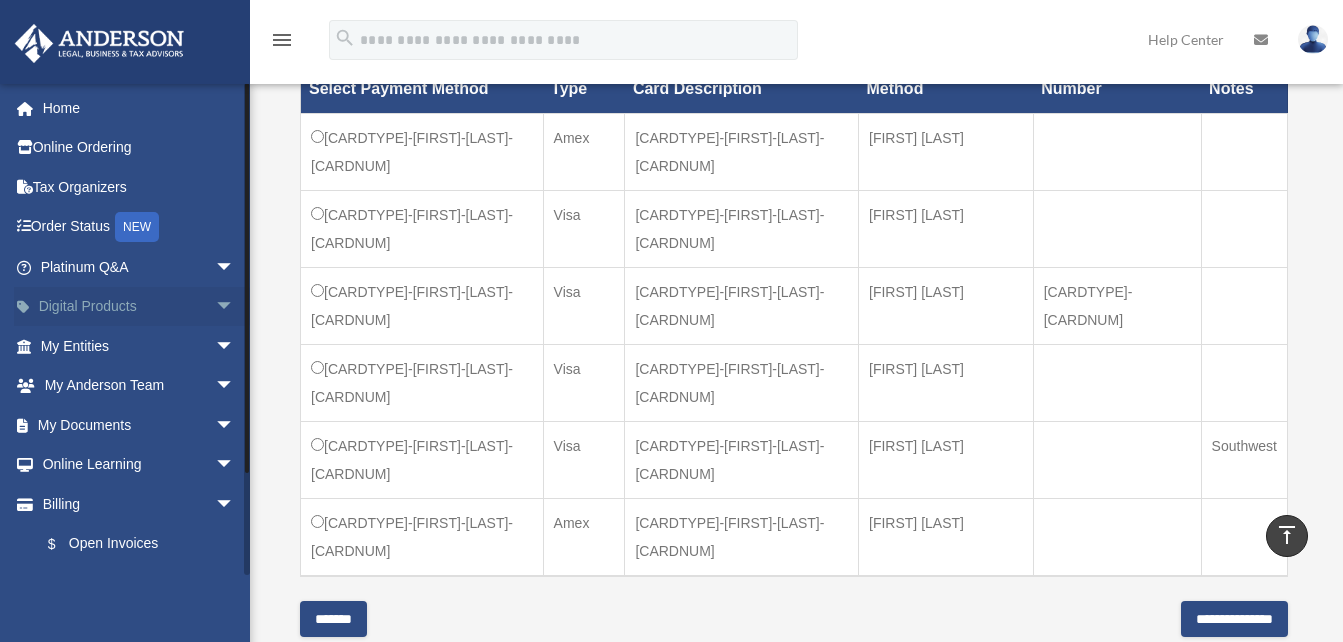 click on "arrow_drop_down" at bounding box center (235, 307) 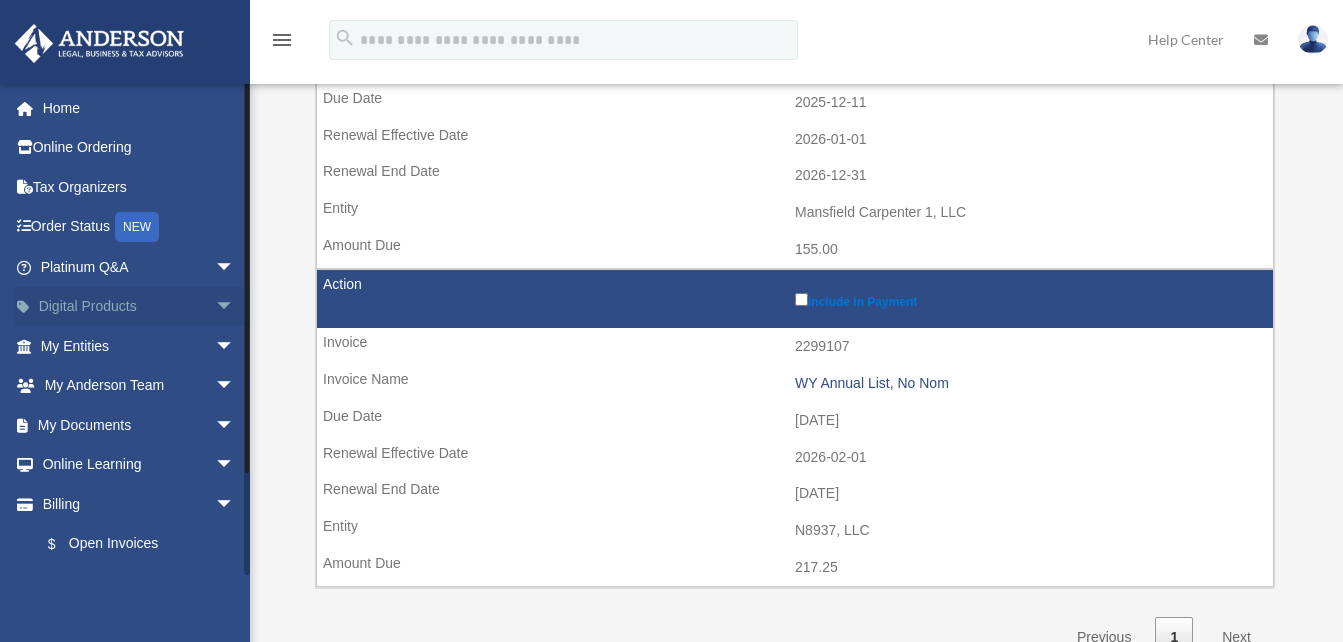 scroll, scrollTop: 747, scrollLeft: 0, axis: vertical 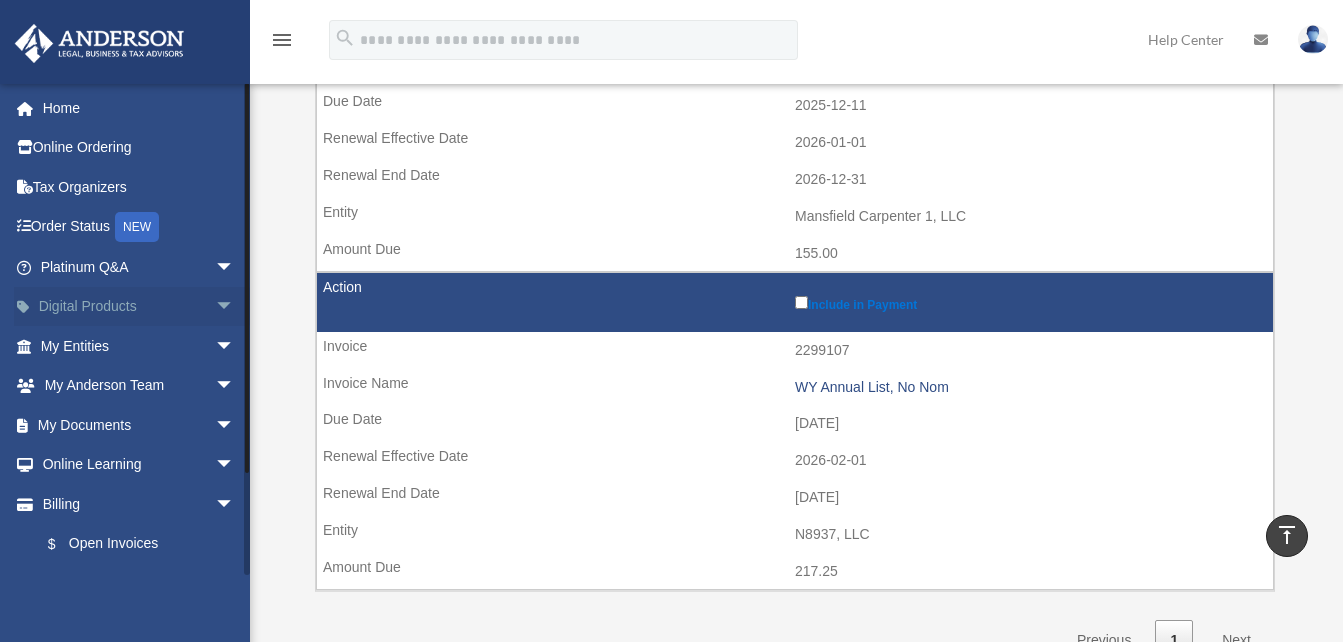 click on "arrow_drop_down" at bounding box center (235, 307) 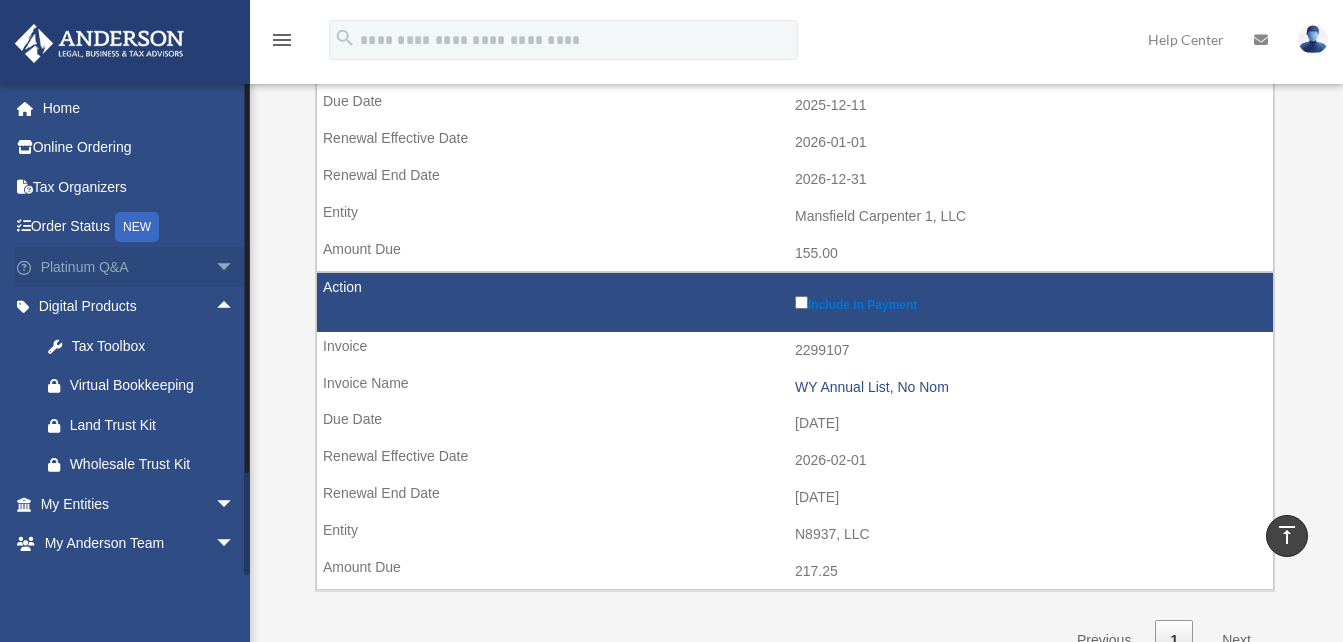 click on "arrow_drop_down" at bounding box center [235, 267] 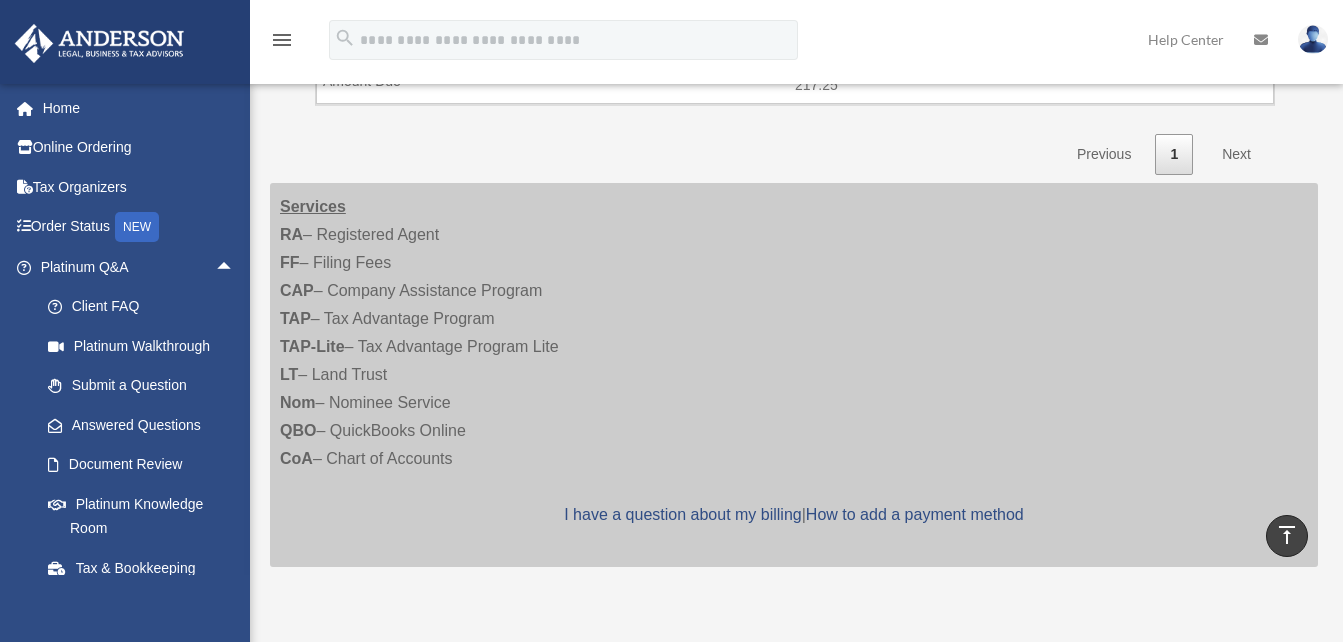 scroll, scrollTop: 1241, scrollLeft: 0, axis: vertical 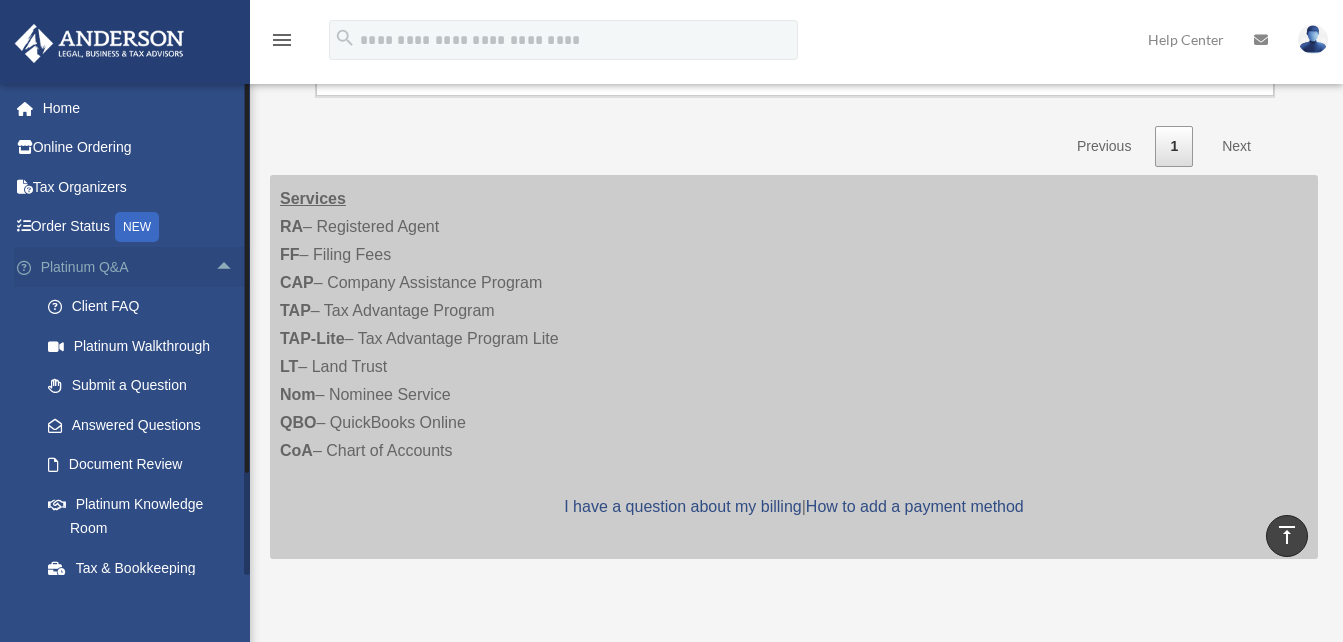 click on "arrow_drop_up" at bounding box center [235, 267] 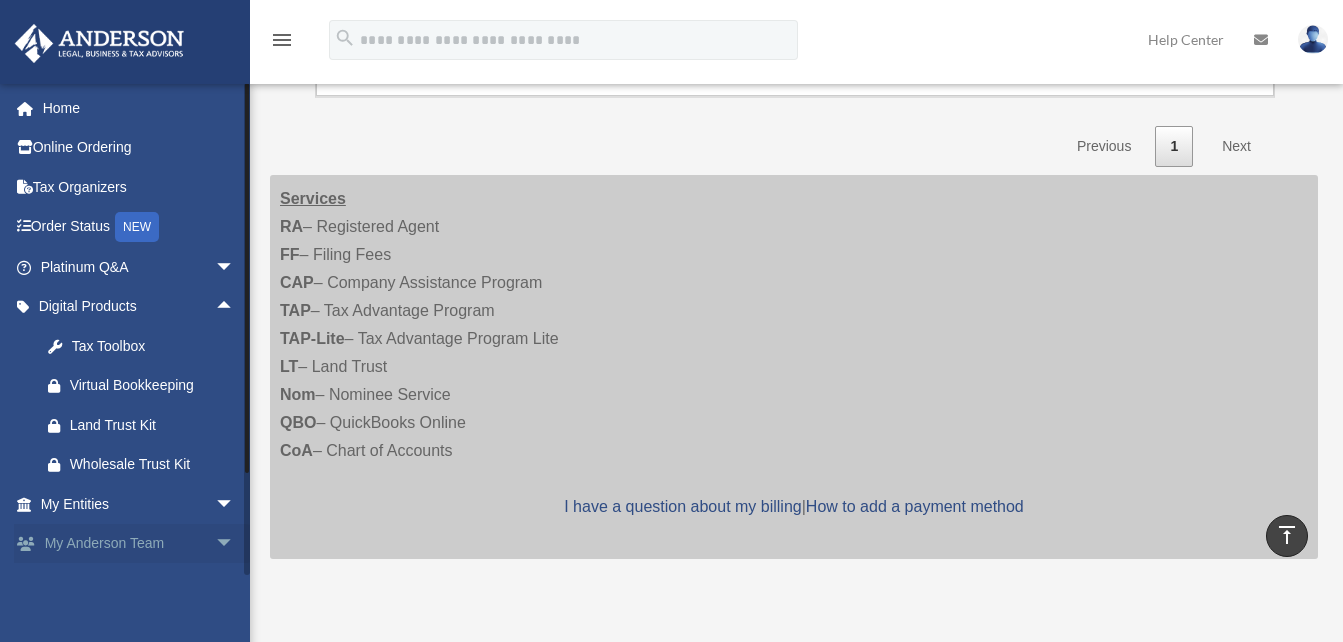 click on "arrow_drop_down" at bounding box center (235, 544) 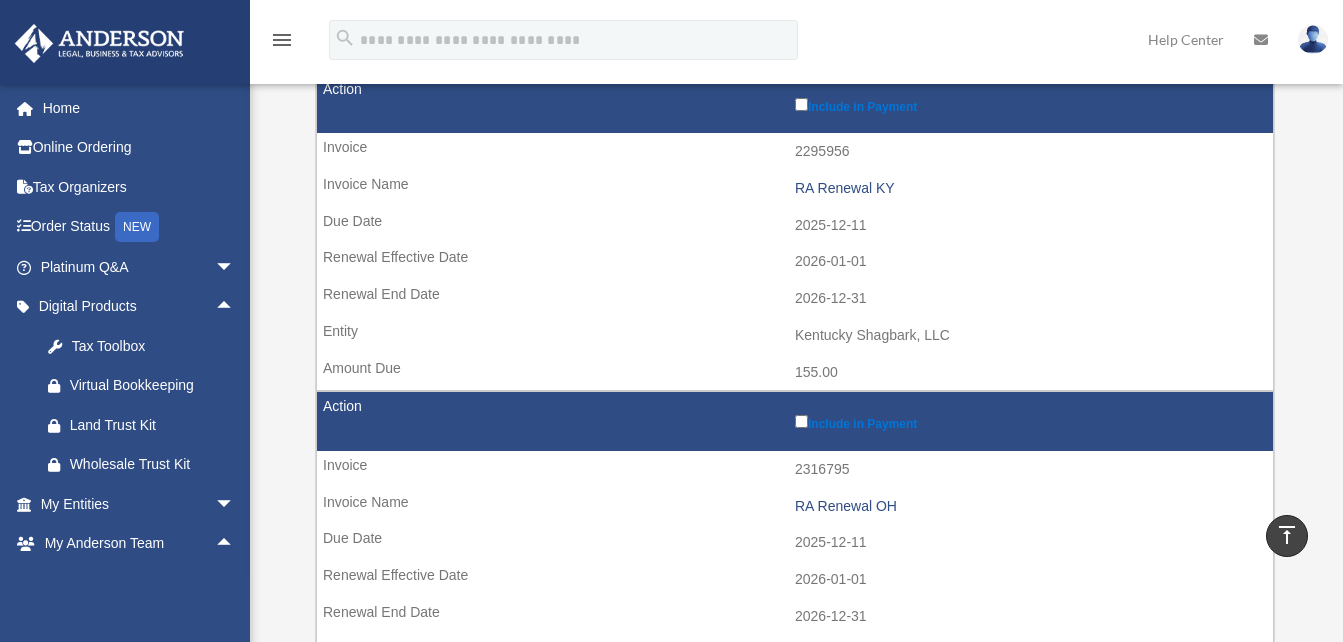 scroll, scrollTop: 0, scrollLeft: 0, axis: both 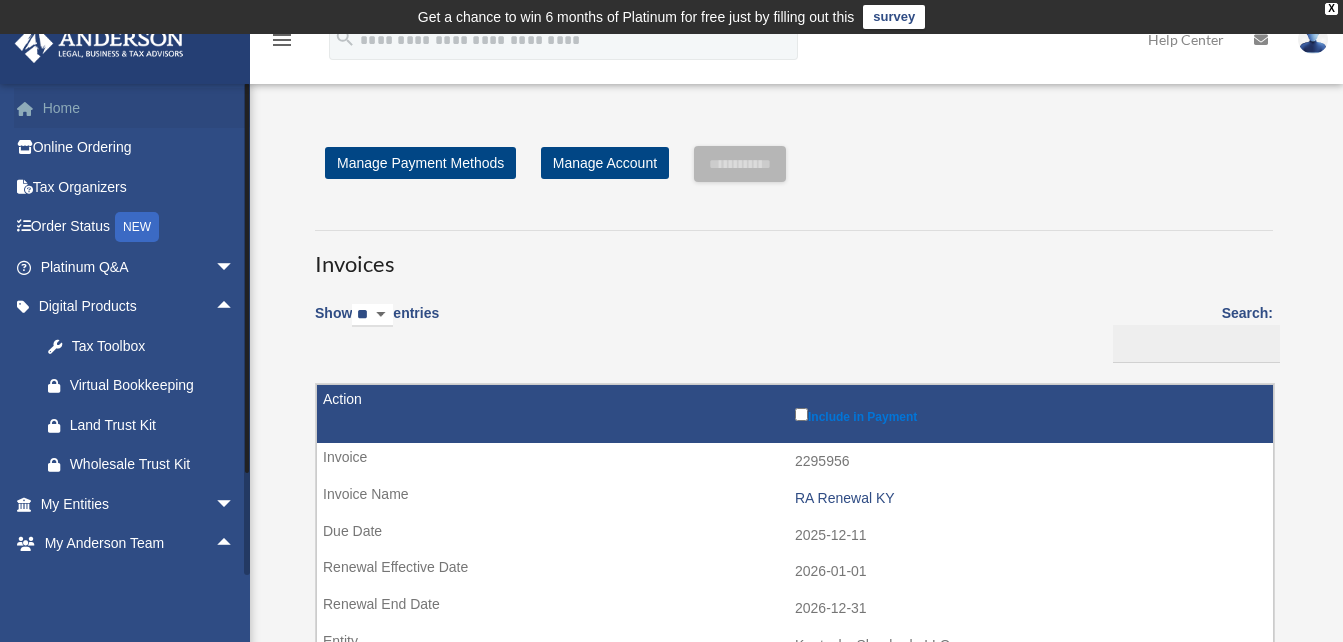 click on "Home" at bounding box center [139, 108] 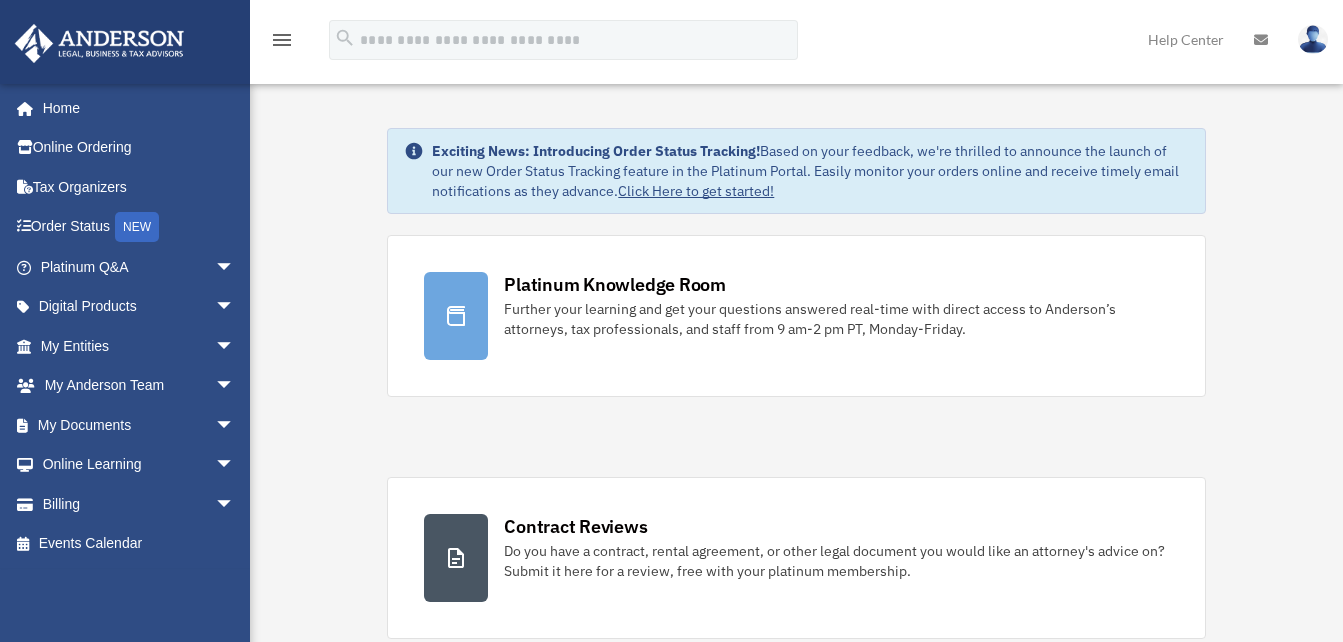 scroll, scrollTop: 0, scrollLeft: 0, axis: both 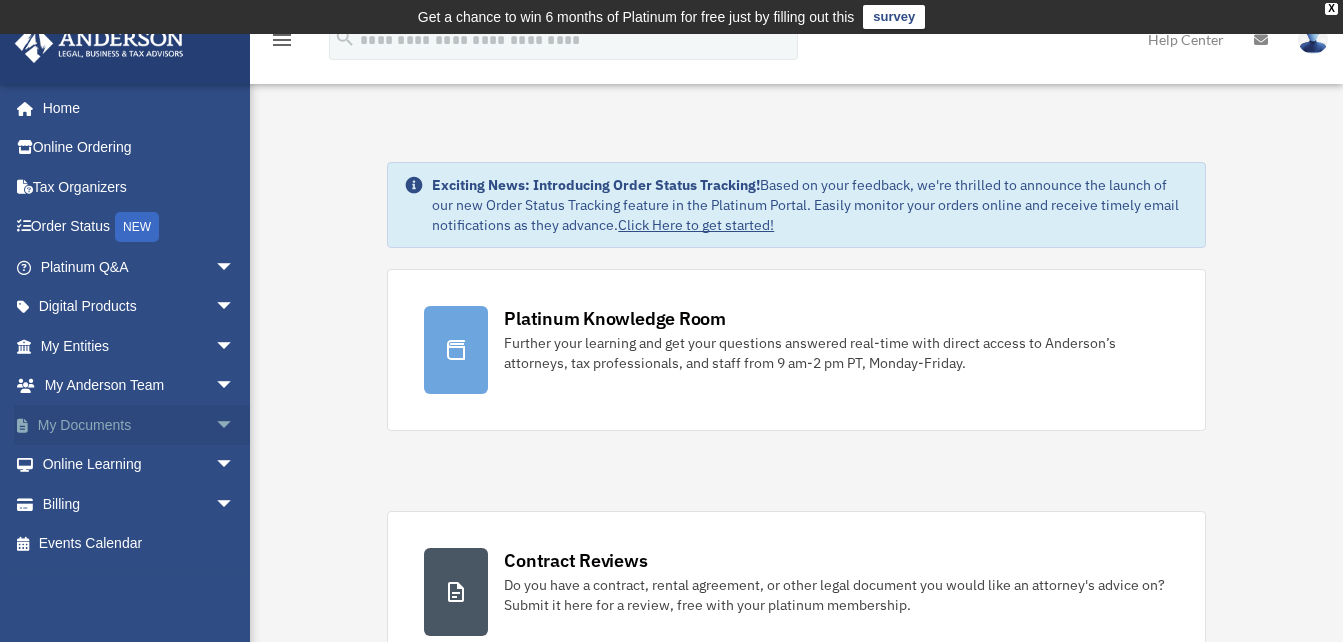 click on "arrow_drop_down" at bounding box center (235, 425) 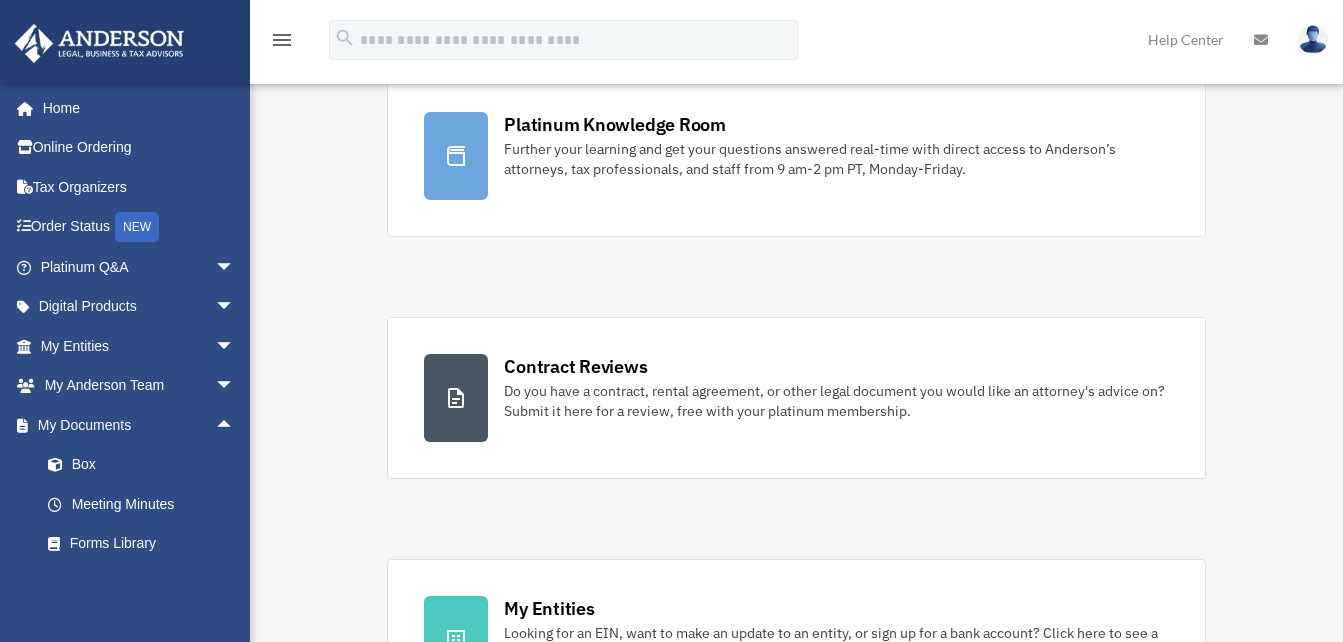 scroll, scrollTop: 0, scrollLeft: 0, axis: both 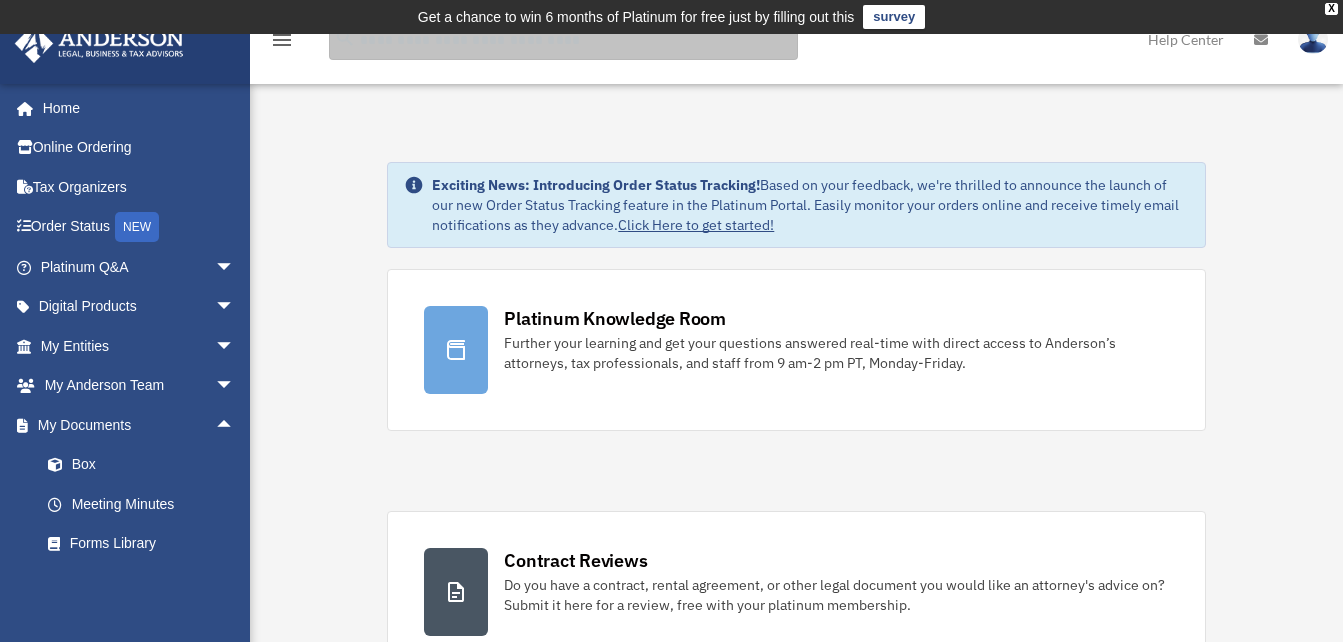 click at bounding box center [563, 40] 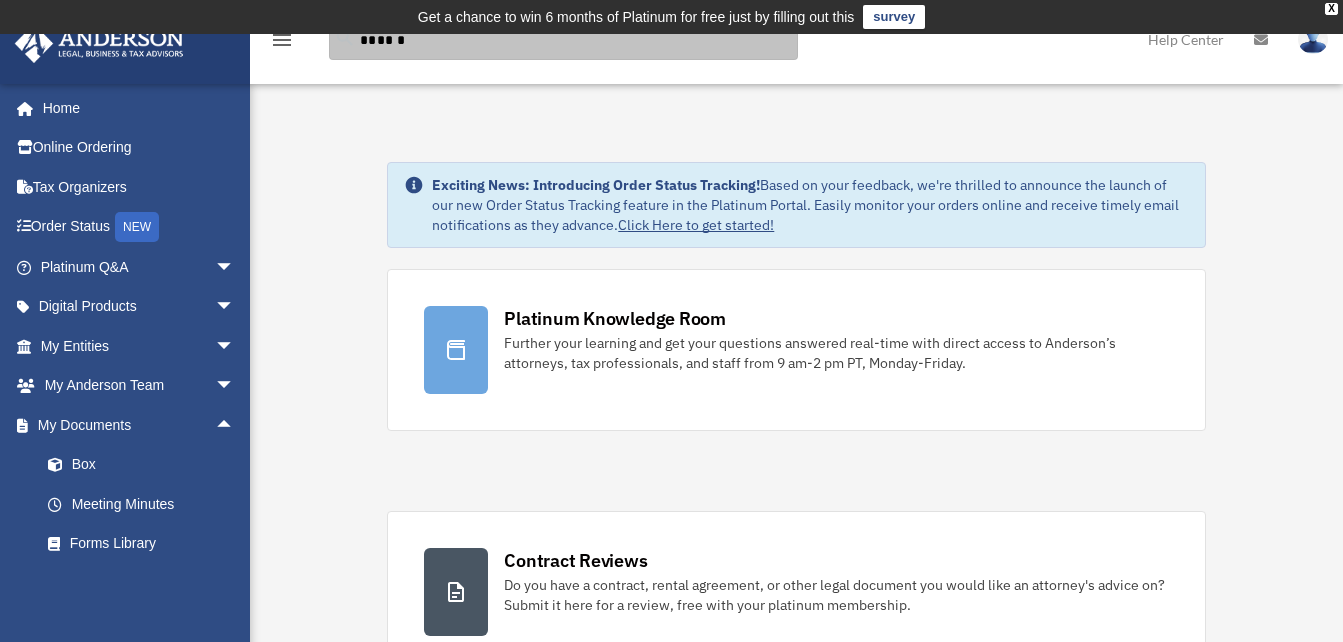 type on "******" 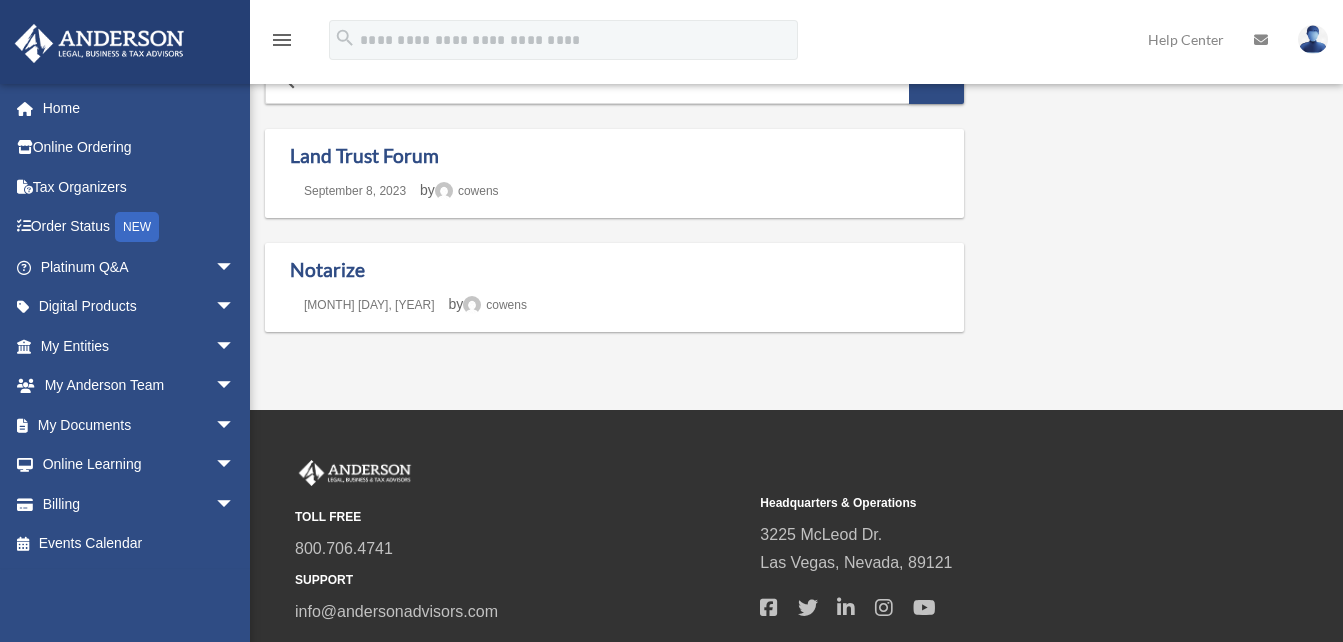 scroll, scrollTop: 0, scrollLeft: 0, axis: both 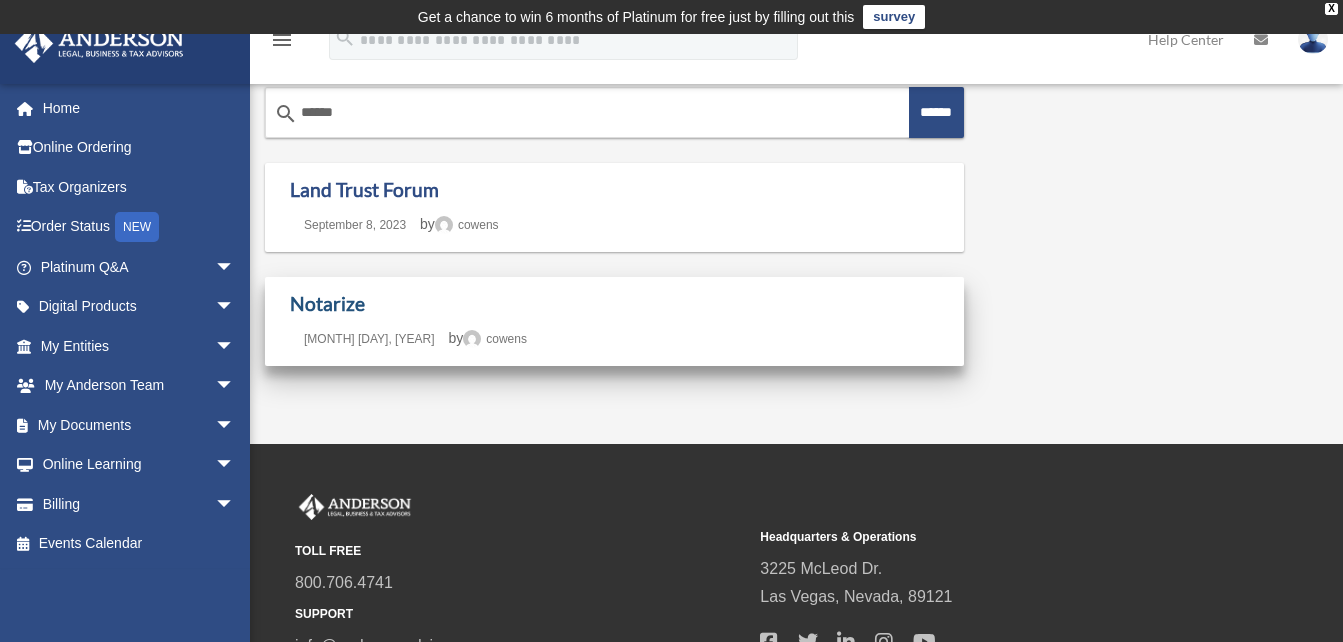 click on "Notarize" at bounding box center (327, 303) 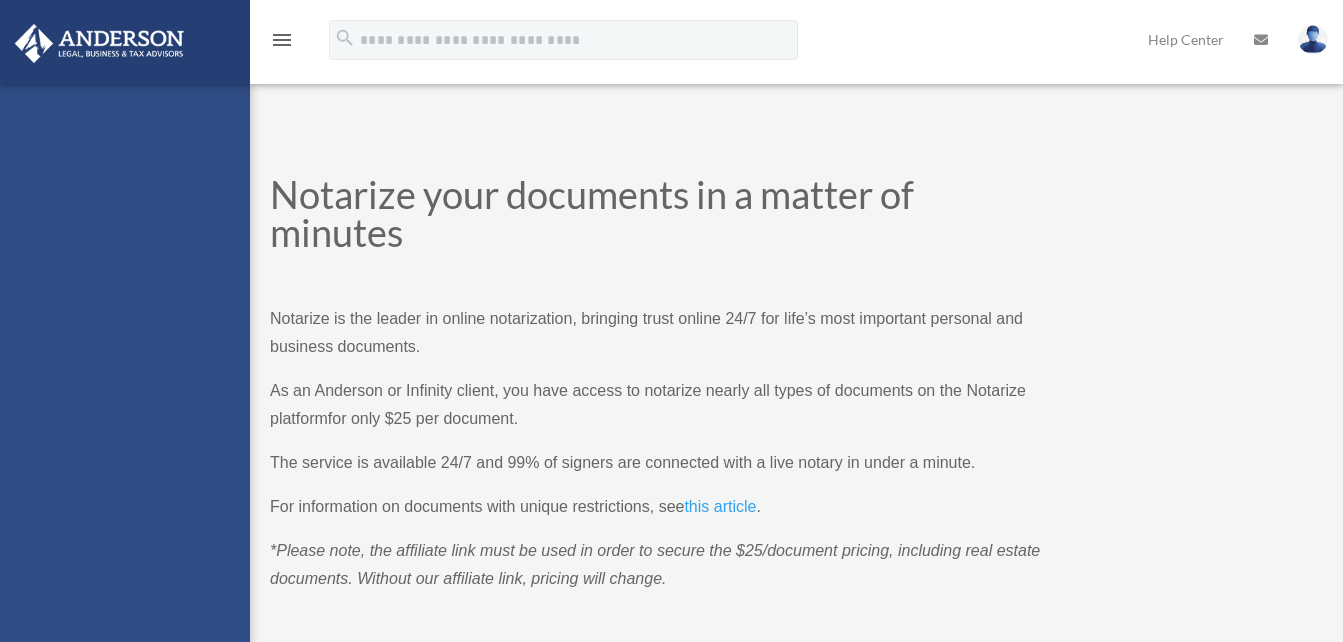 scroll, scrollTop: 0, scrollLeft: 0, axis: both 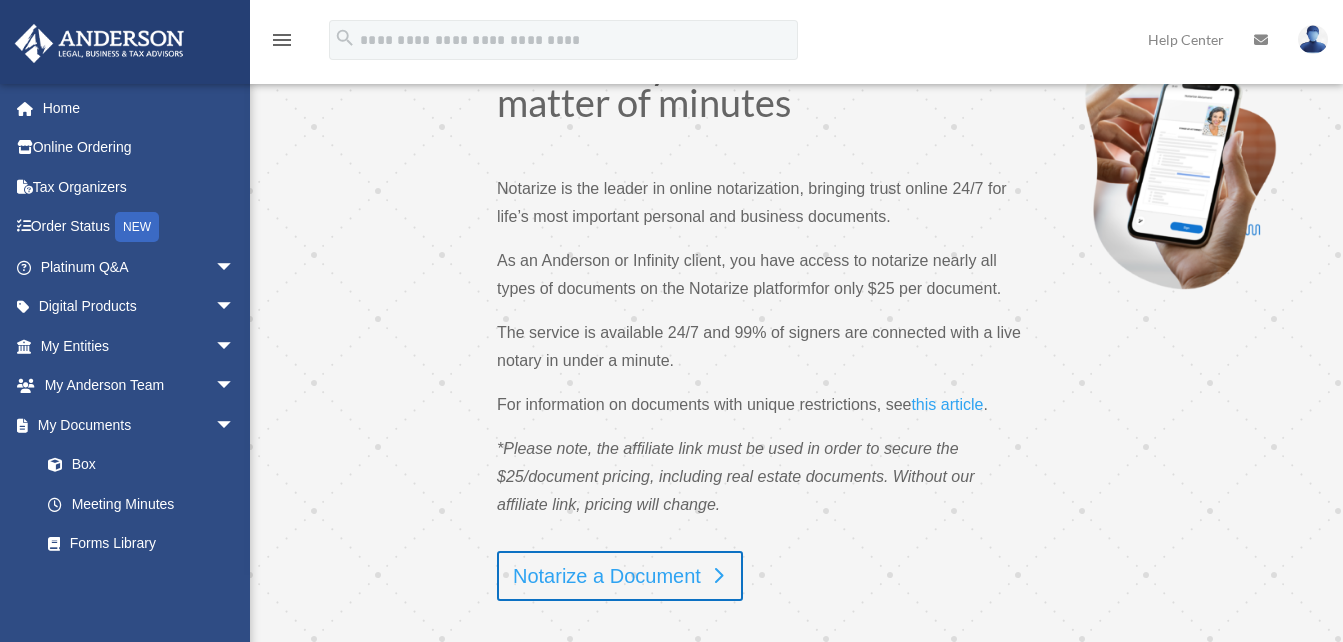 click on "Notarize a Document" at bounding box center (620, 576) 